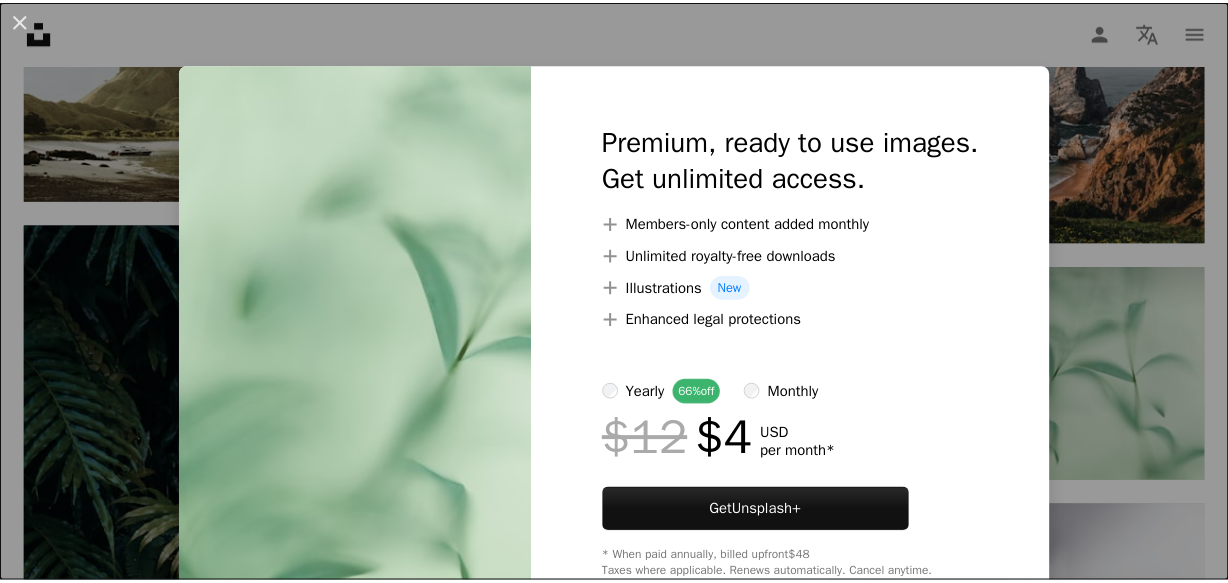 scroll, scrollTop: 5648, scrollLeft: 0, axis: vertical 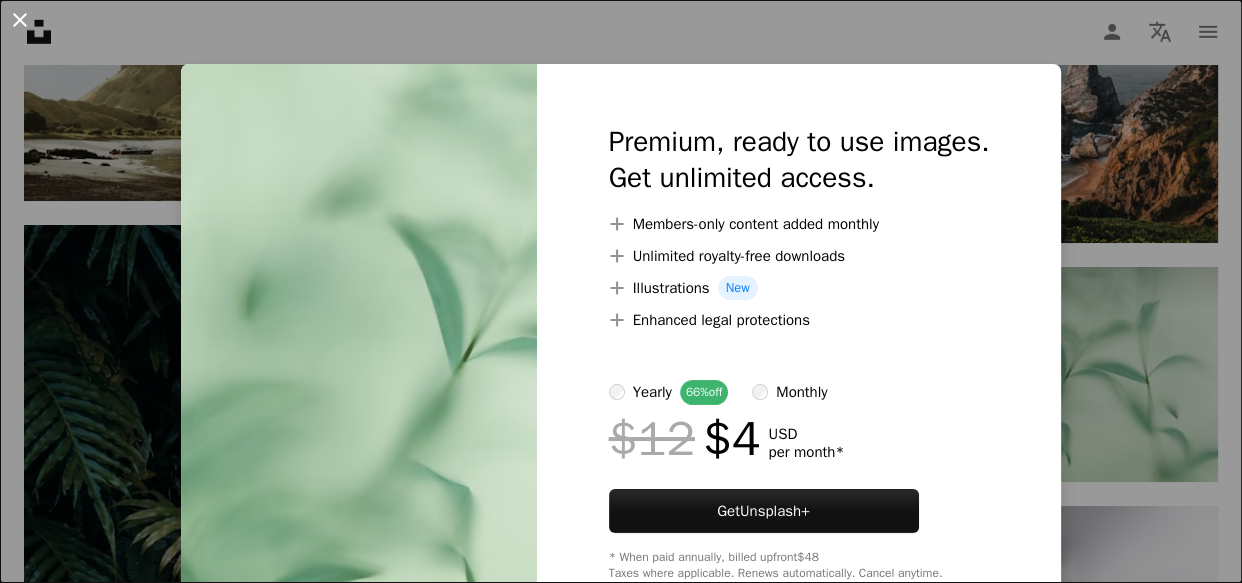 click on "An X shape" at bounding box center (20, 20) 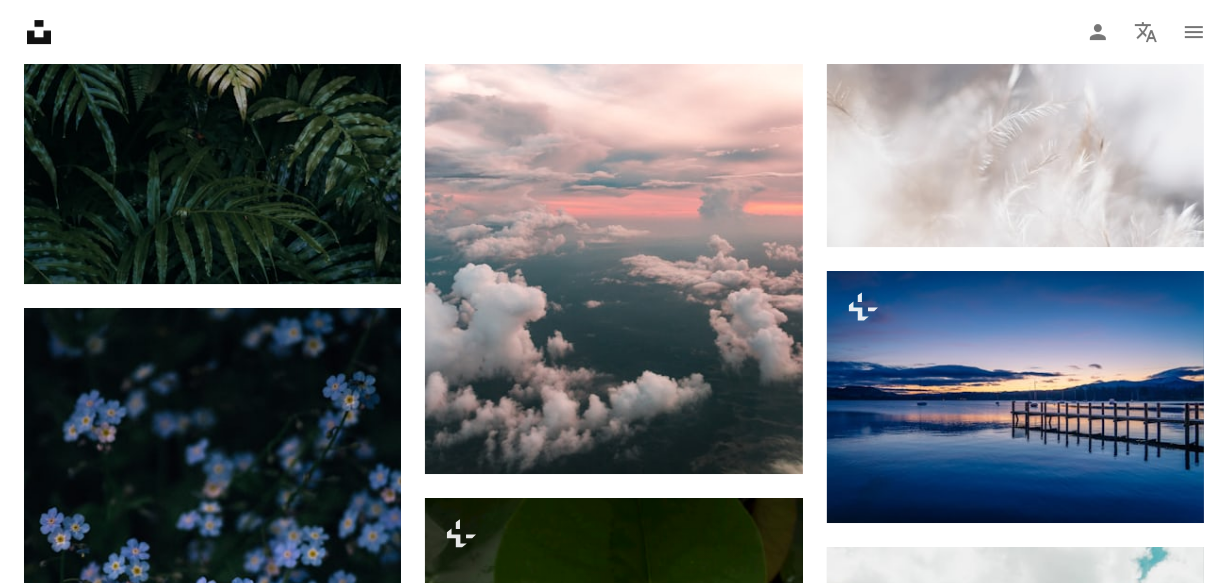 scroll, scrollTop: 6144, scrollLeft: 0, axis: vertical 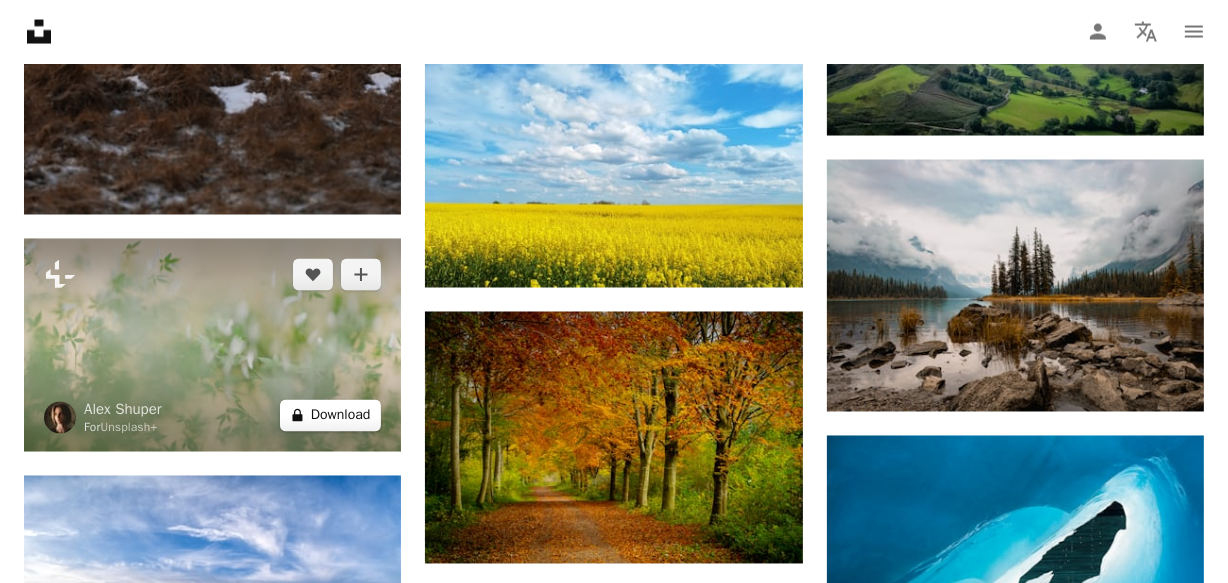 click on "A lock Download" at bounding box center (331, 416) 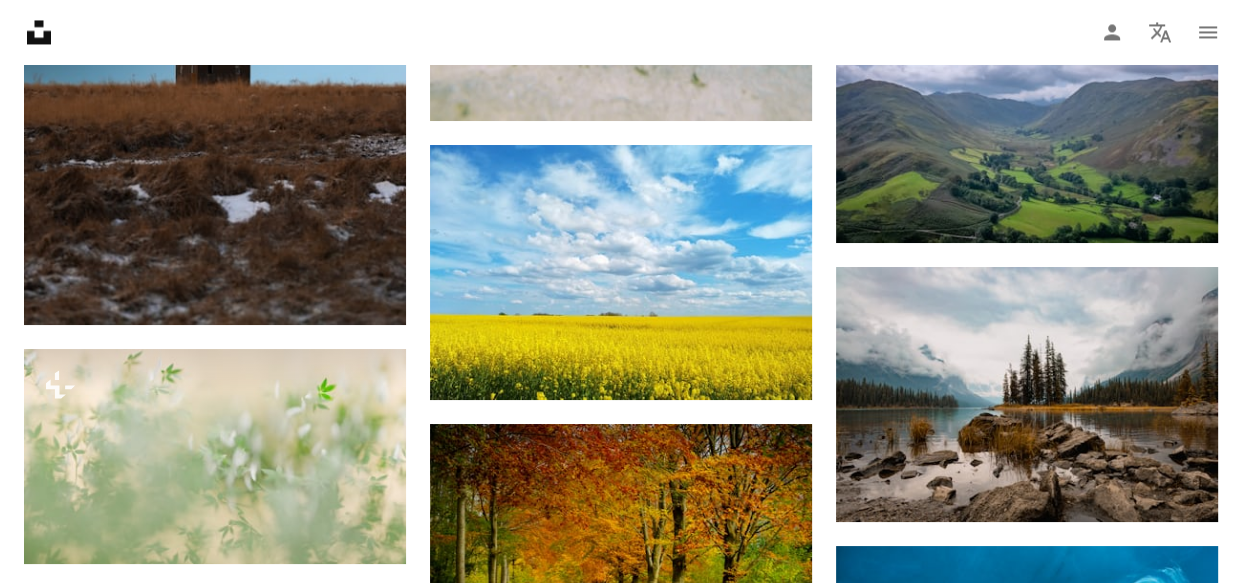click on "An X shape" at bounding box center [20, 20] 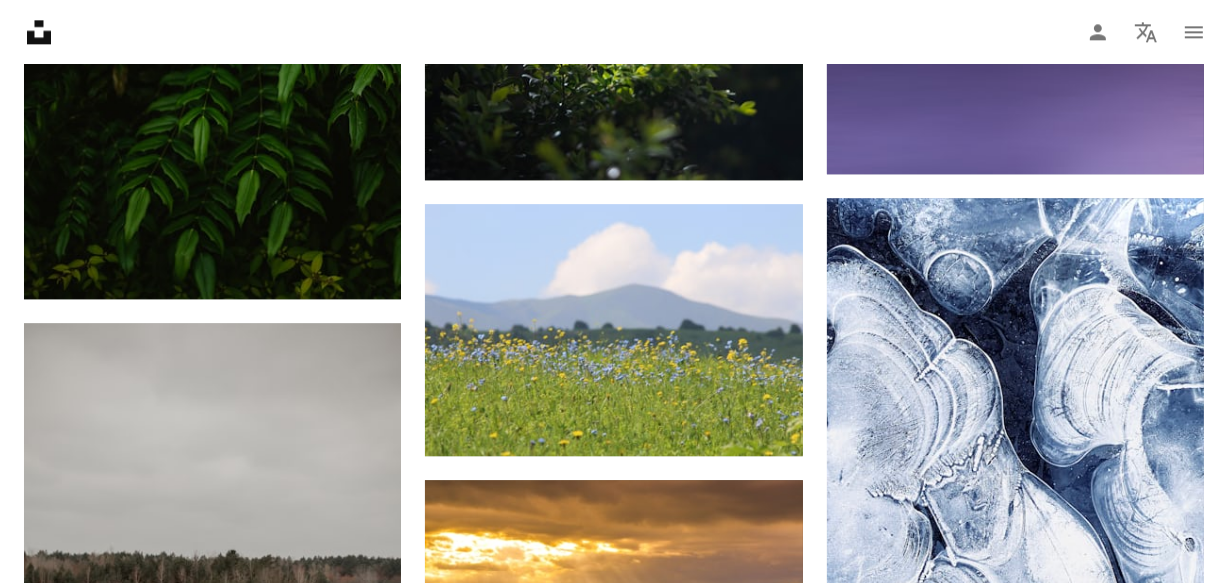 scroll, scrollTop: 18038, scrollLeft: 0, axis: vertical 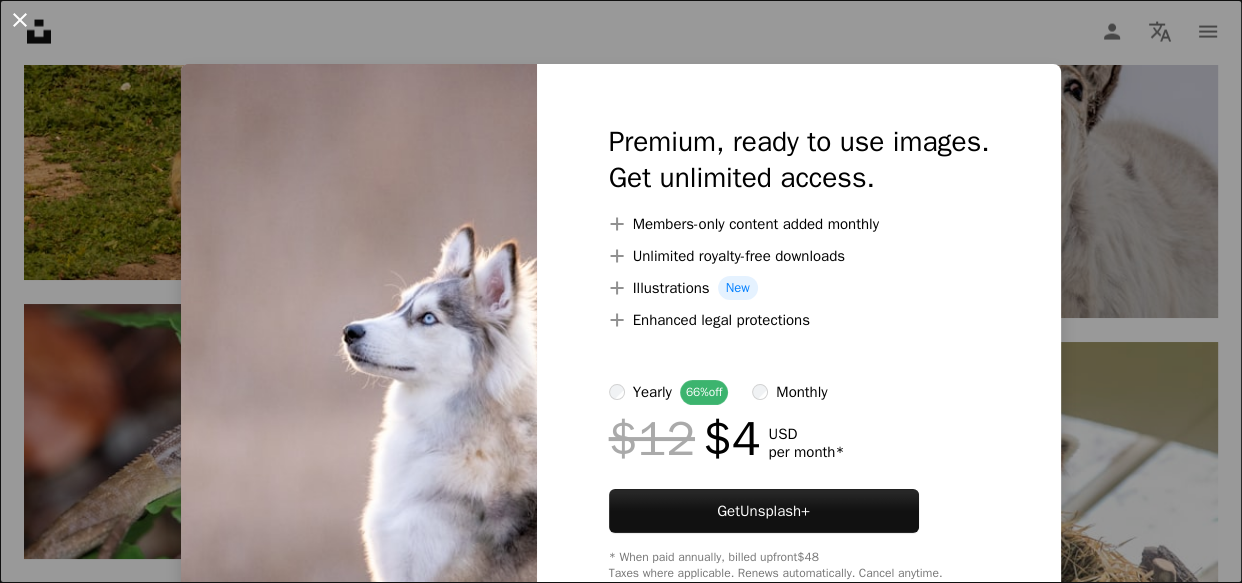 click on "An X shape" at bounding box center [20, 20] 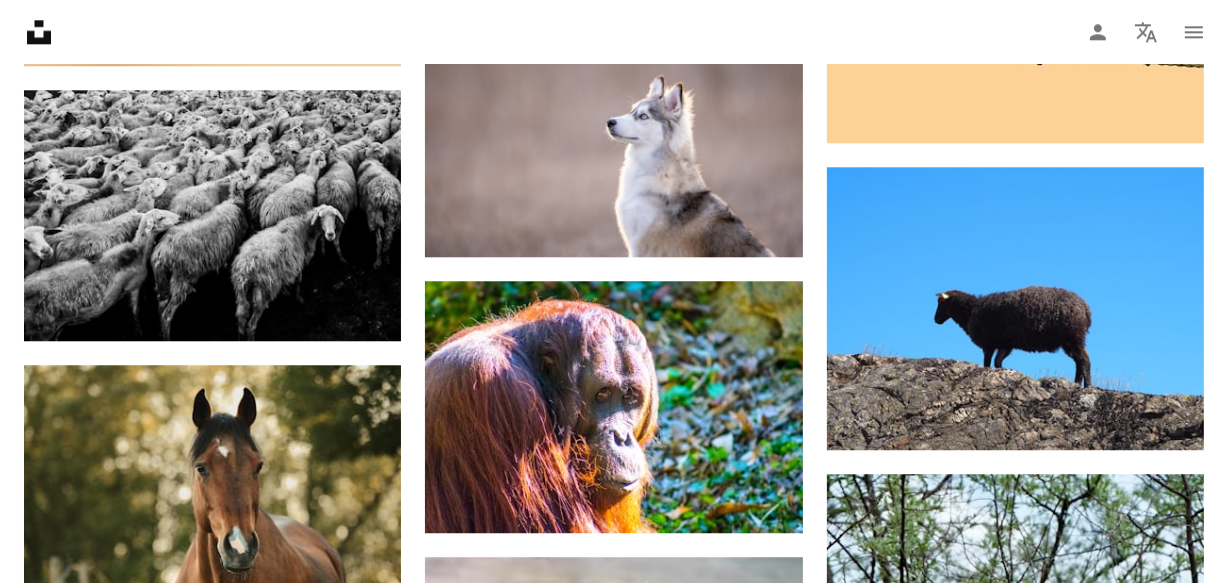 scroll, scrollTop: 45236, scrollLeft: 0, axis: vertical 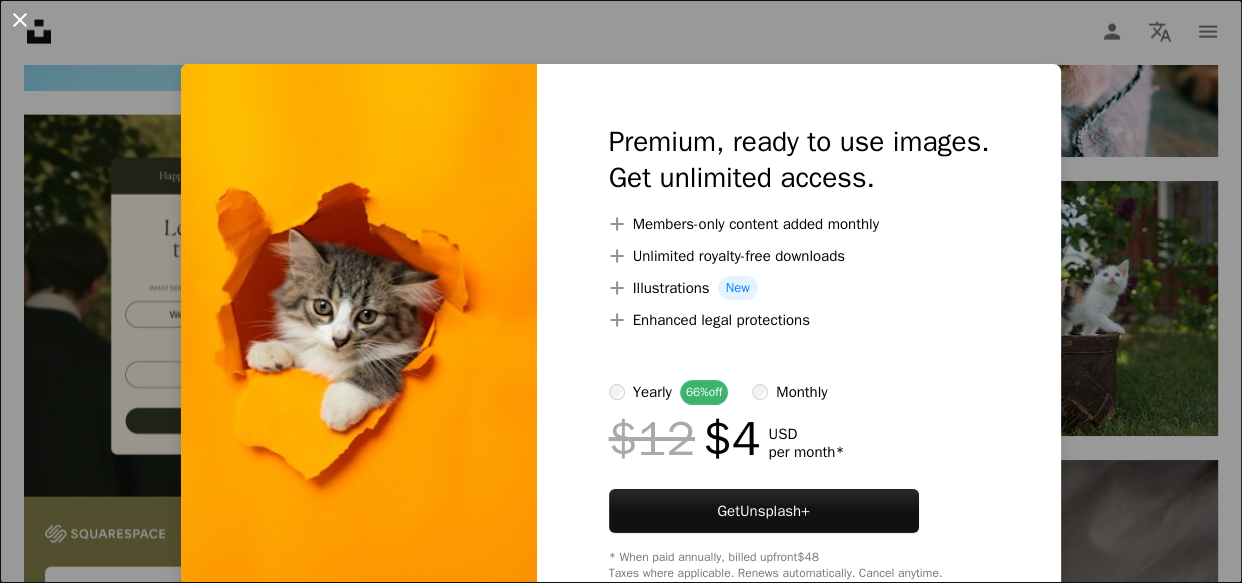 click on "An X shape" at bounding box center (20, 20) 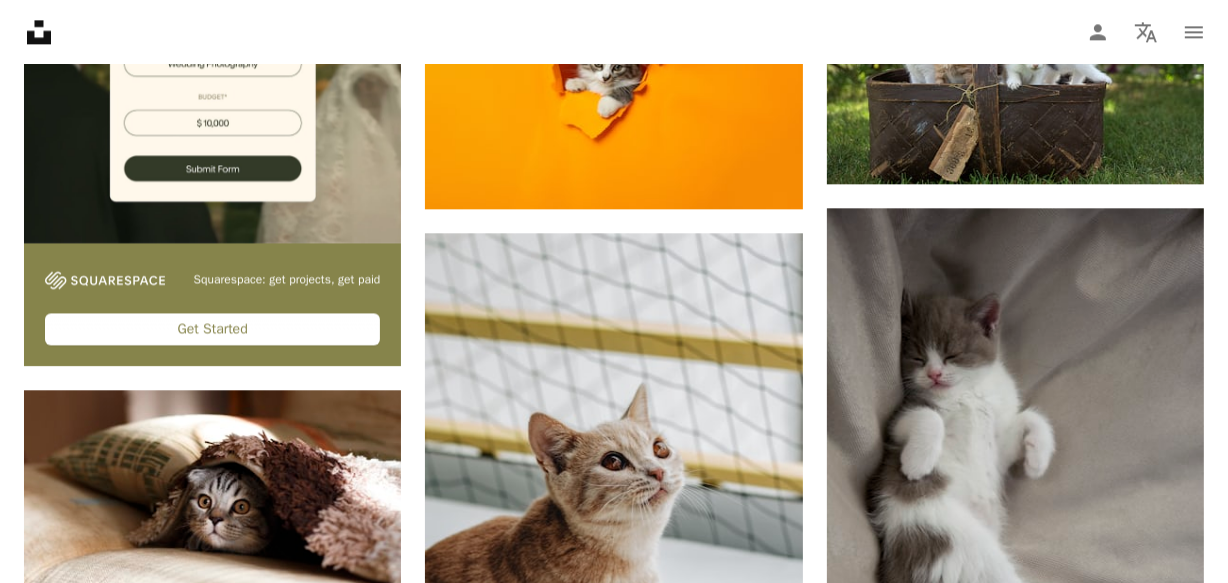 scroll, scrollTop: 4397, scrollLeft: 0, axis: vertical 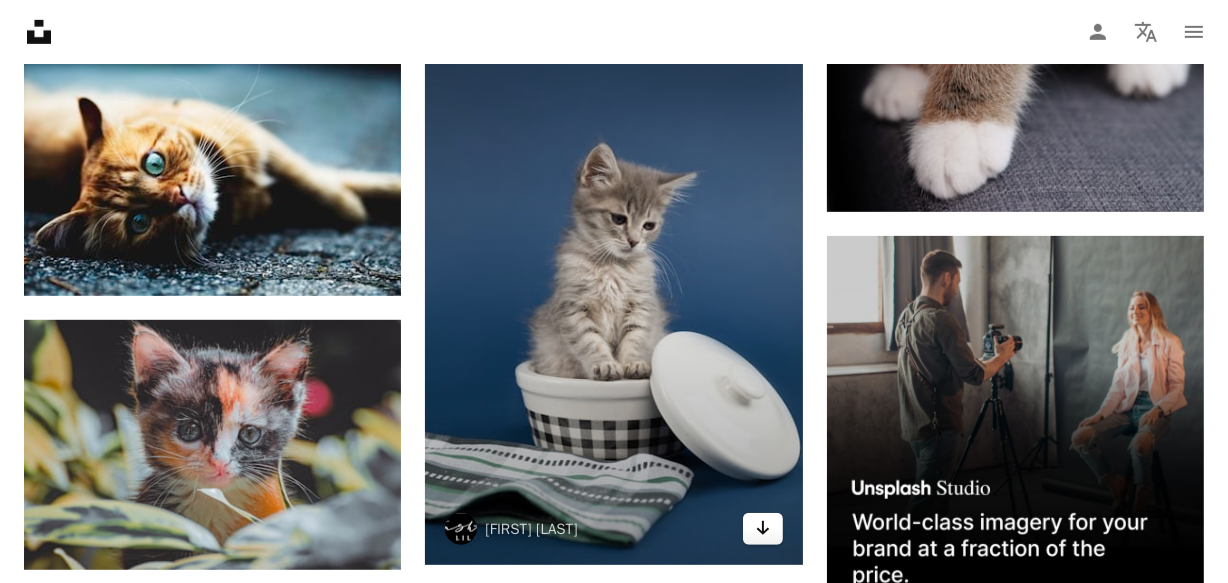 click on "Arrow pointing down" 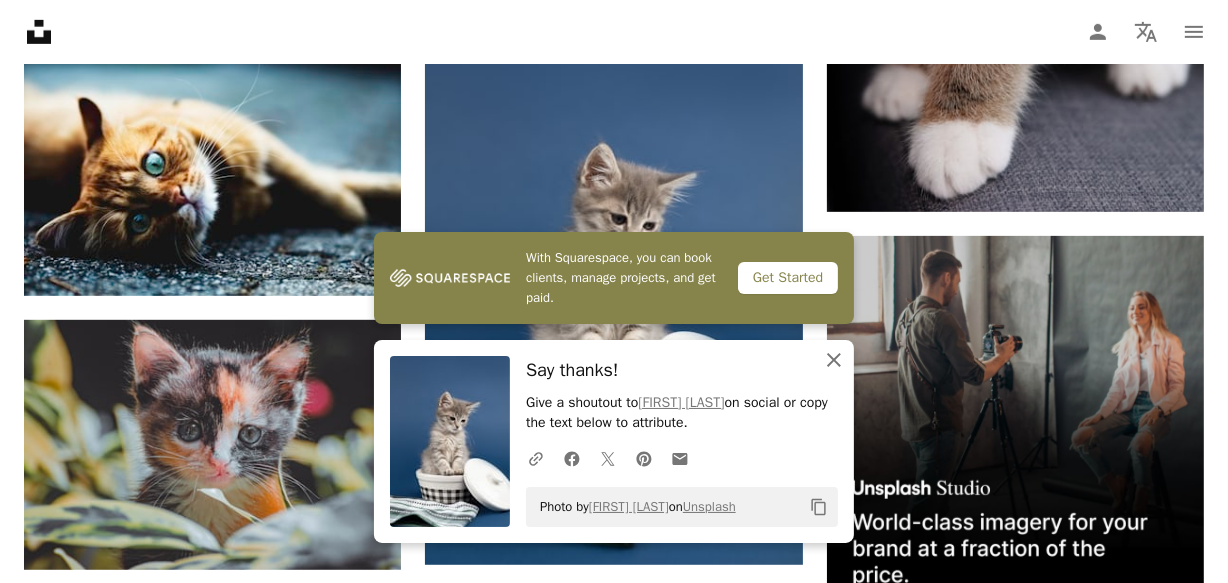 click 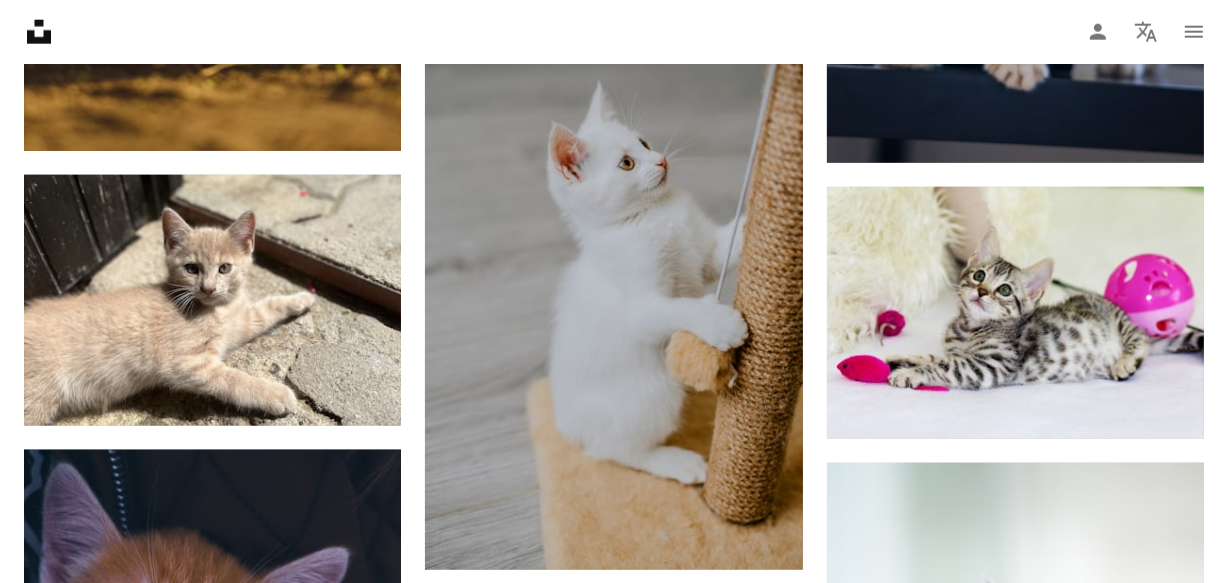scroll, scrollTop: 15638, scrollLeft: 0, axis: vertical 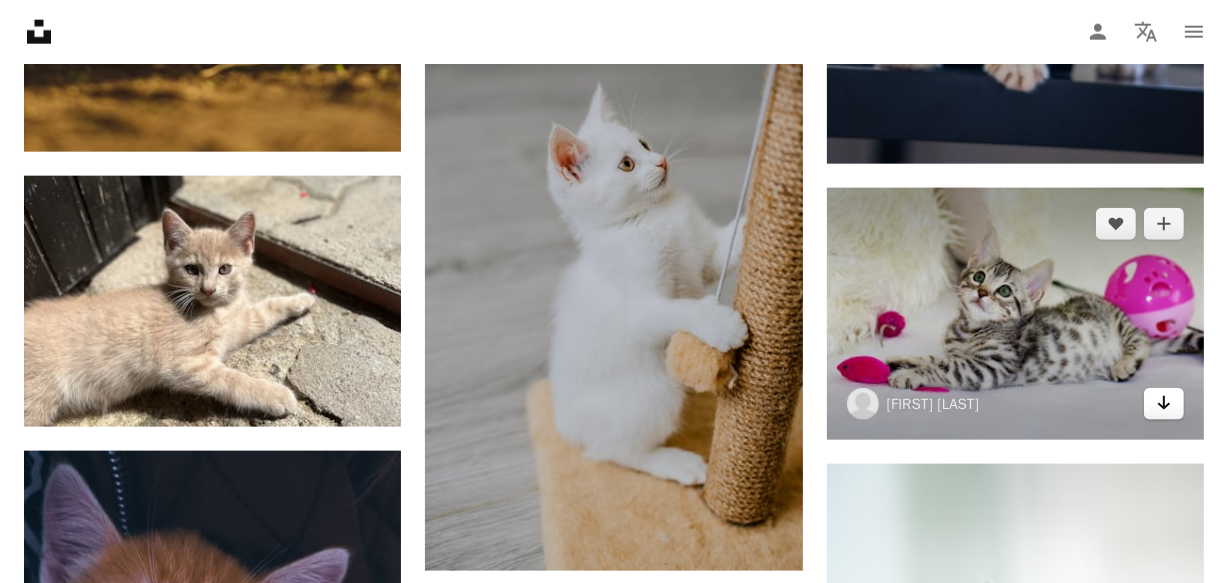 click on "Arrow pointing down" 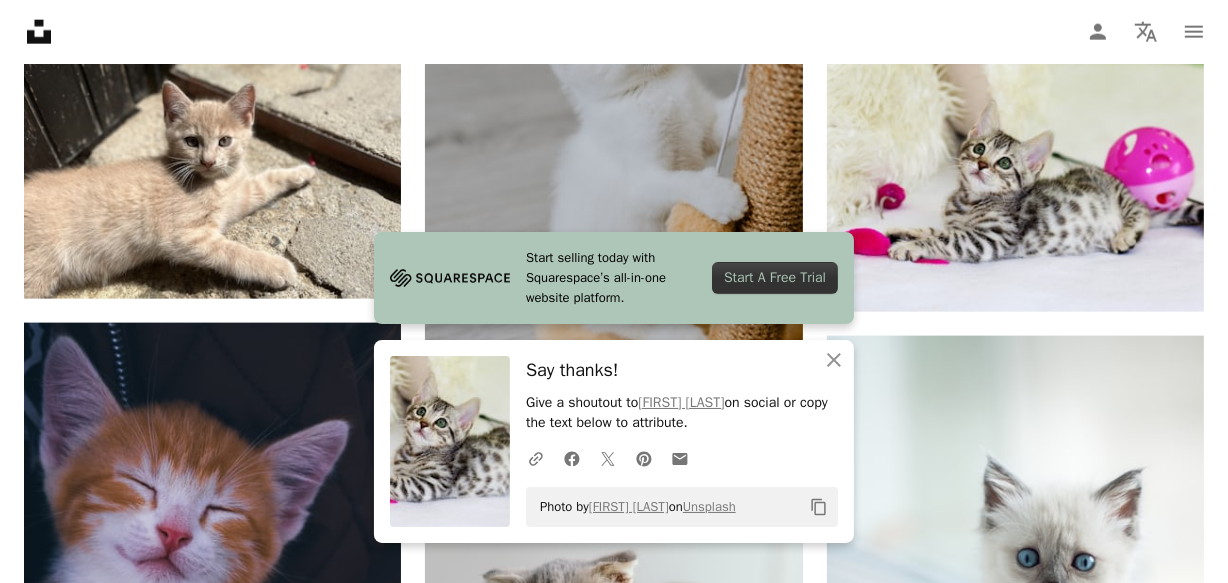 scroll, scrollTop: 15783, scrollLeft: 0, axis: vertical 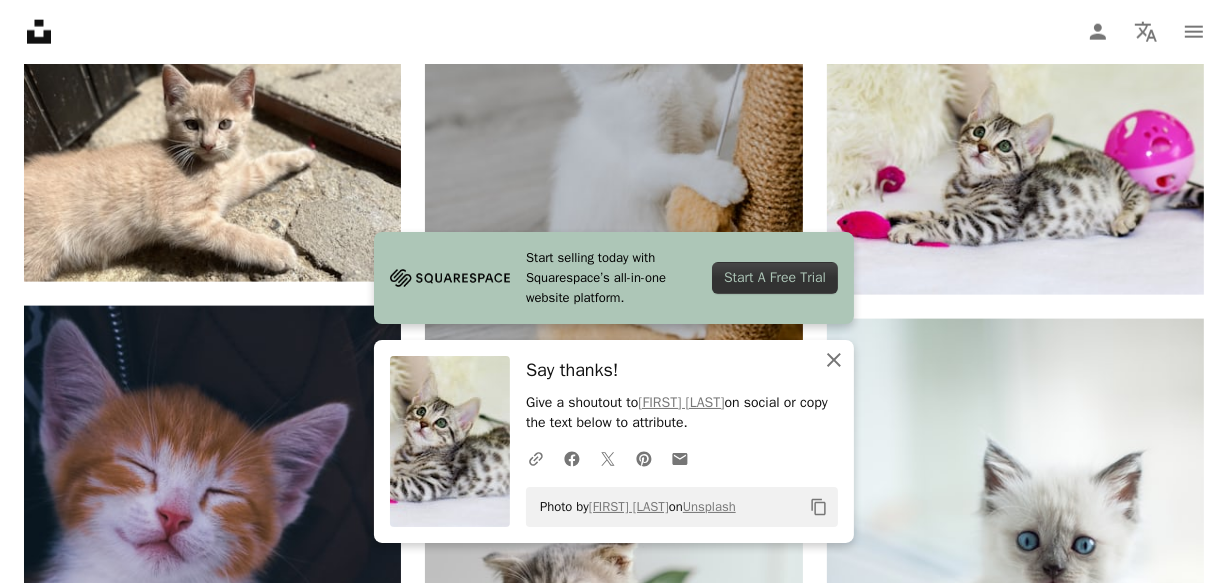 click 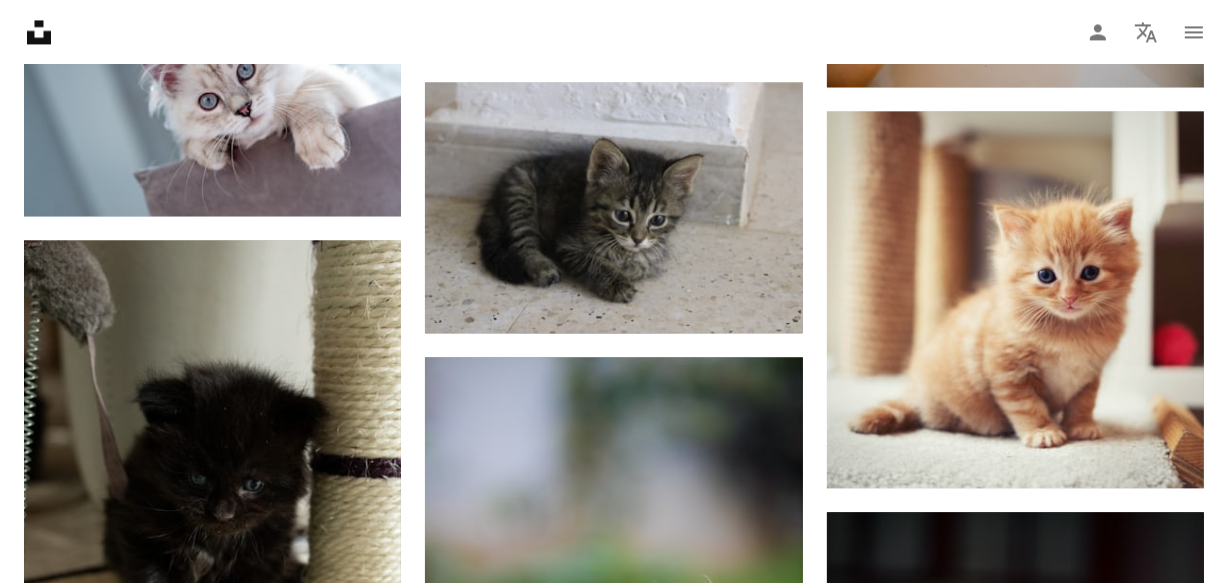 scroll, scrollTop: 24197, scrollLeft: 0, axis: vertical 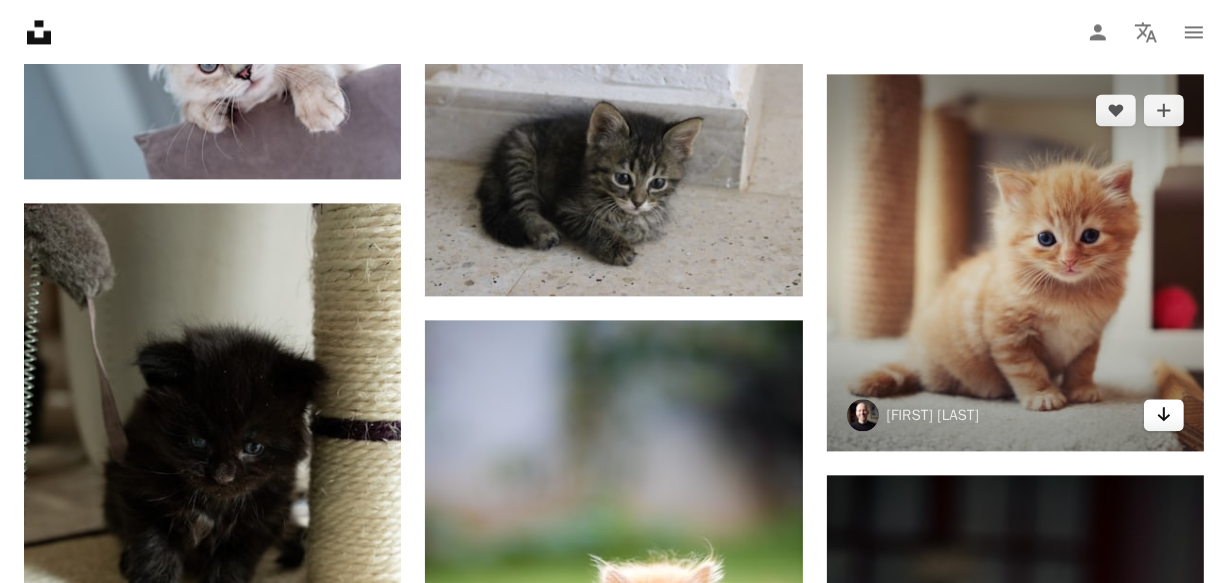 click on "Arrow pointing down" 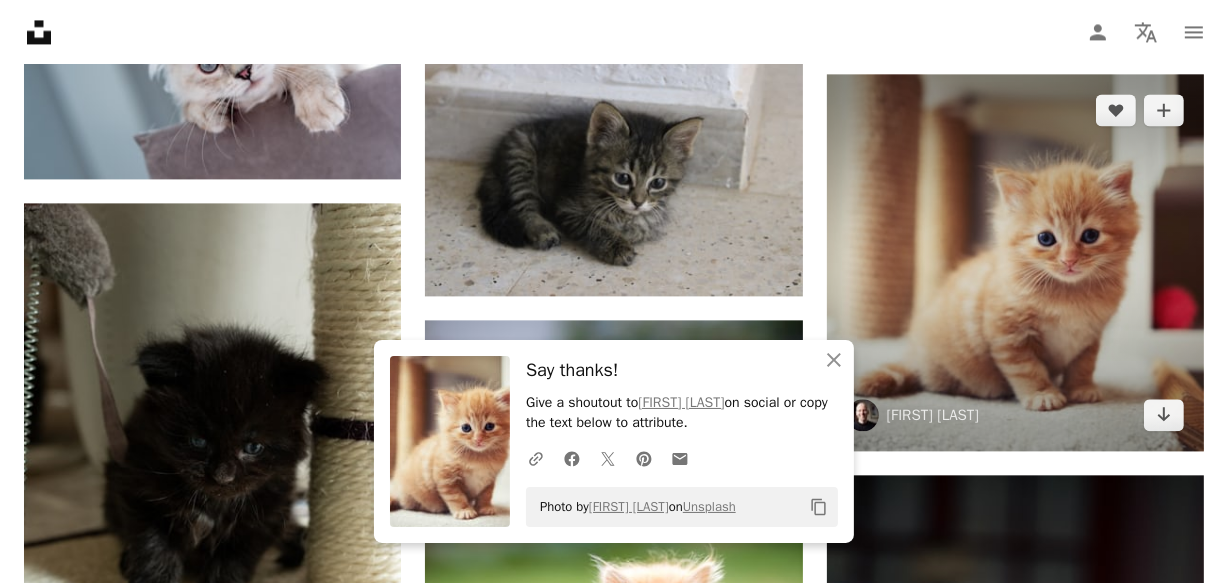 drag, startPoint x: 1137, startPoint y: 294, endPoint x: 925, endPoint y: 292, distance: 212.00943 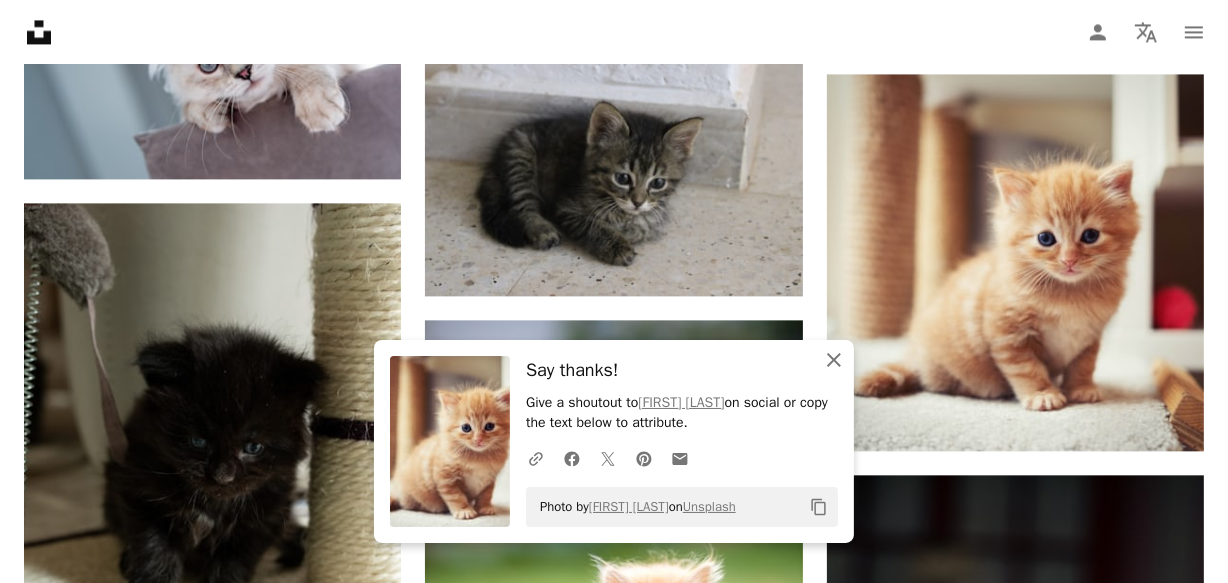 click 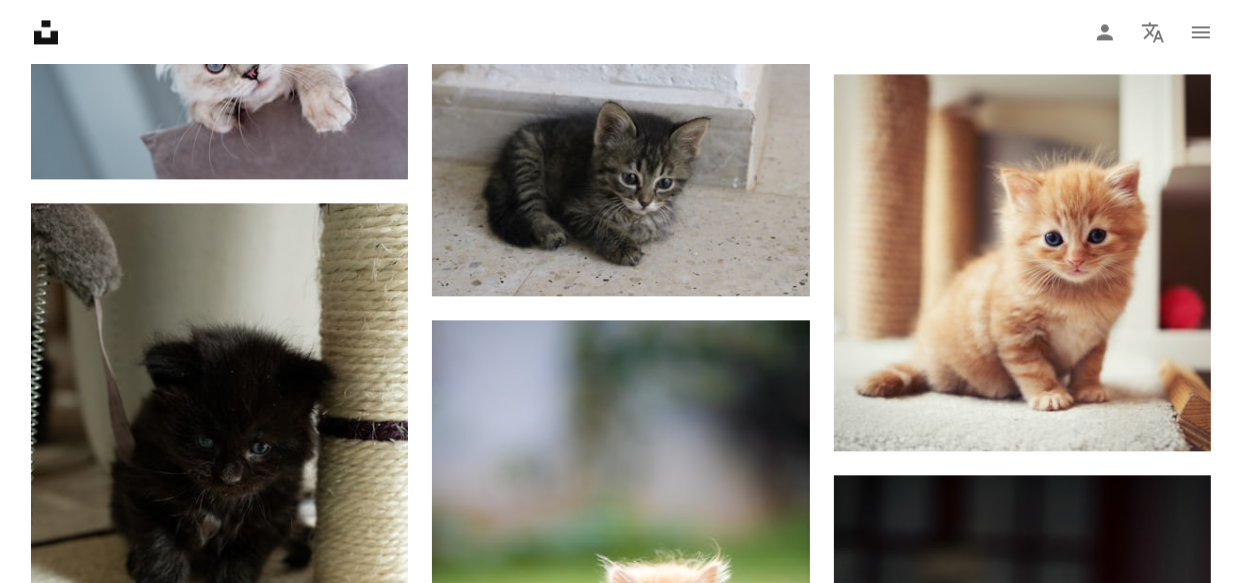 scroll, scrollTop: 24463, scrollLeft: 0, axis: vertical 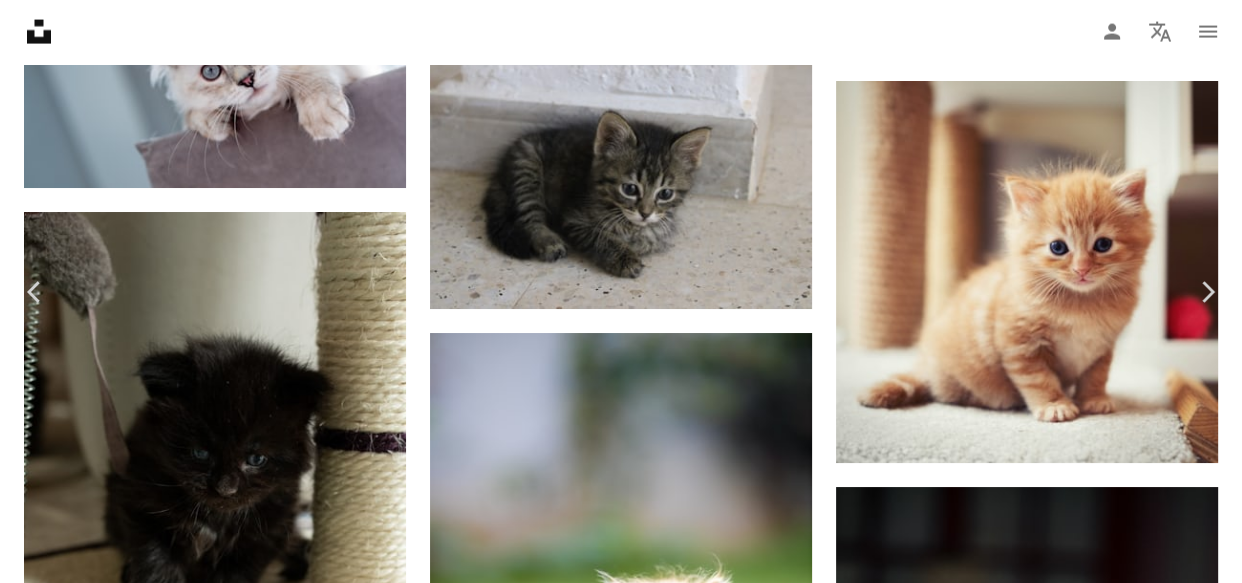 click on "Unsplash logo Unsplash Home A photo Pen Tool A compass A stack of folders Download Person Localization icon navigation menu A magnifying glass ****** An X shape Visual search Get Unsplash+ Log in Submit an image Browse premium images on iStock  |  20% off at iStock  ↗ Browse premium images on iStock 20% off at iStock  ↗ View more  ↗ View more on iStock  ↗ A photo Photos   6.1k Pen Tool Illustrations   107 A stack of folders Collections   17k A group of people Users   84 A copyright icon © License Arrow down Aspect ratio Orientation Arrow down Unfold Sort by  Relevance Arrow down Filters Filters Kitten Chevron right cat puppy animal pet mammal cute manx grey kitten wallpaper feline abyssinian Plus sign for Unsplash+ A heart A plus sign Andy Quezada For  Unsplash+ A lock Download A heart A plus sign Andriyko Podilnyk Available for hire A checkmark inside of a circle Arrow pointing down A heart A plus sign freddie marriage Available for hire A checkmark inside of a circle Arrow pointing down A heart" at bounding box center [621, -10141] 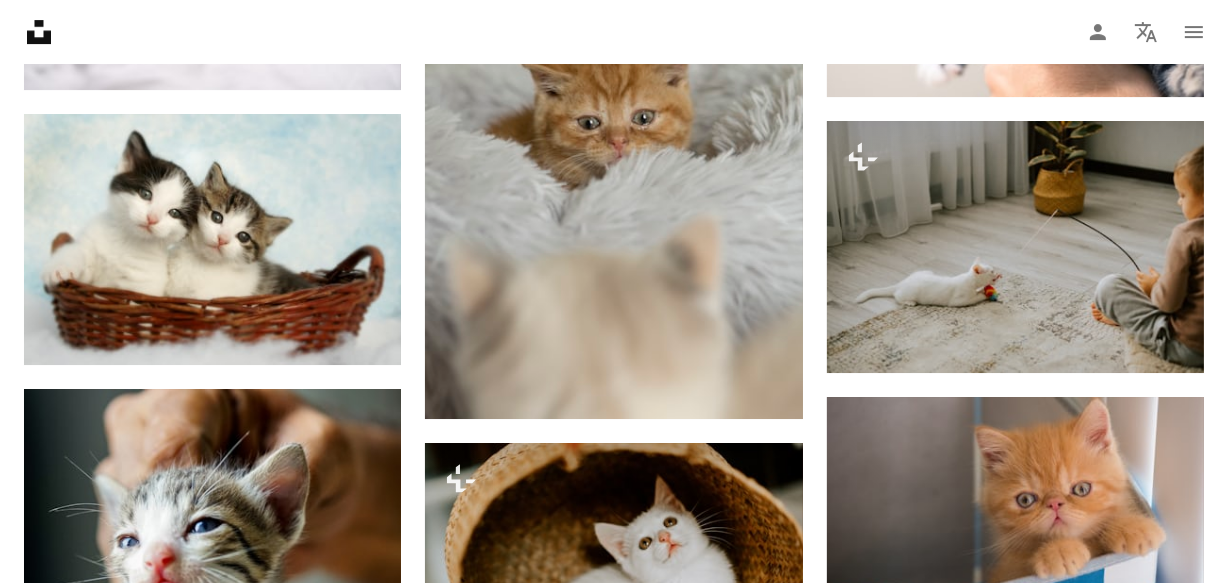 scroll, scrollTop: 33149, scrollLeft: 0, axis: vertical 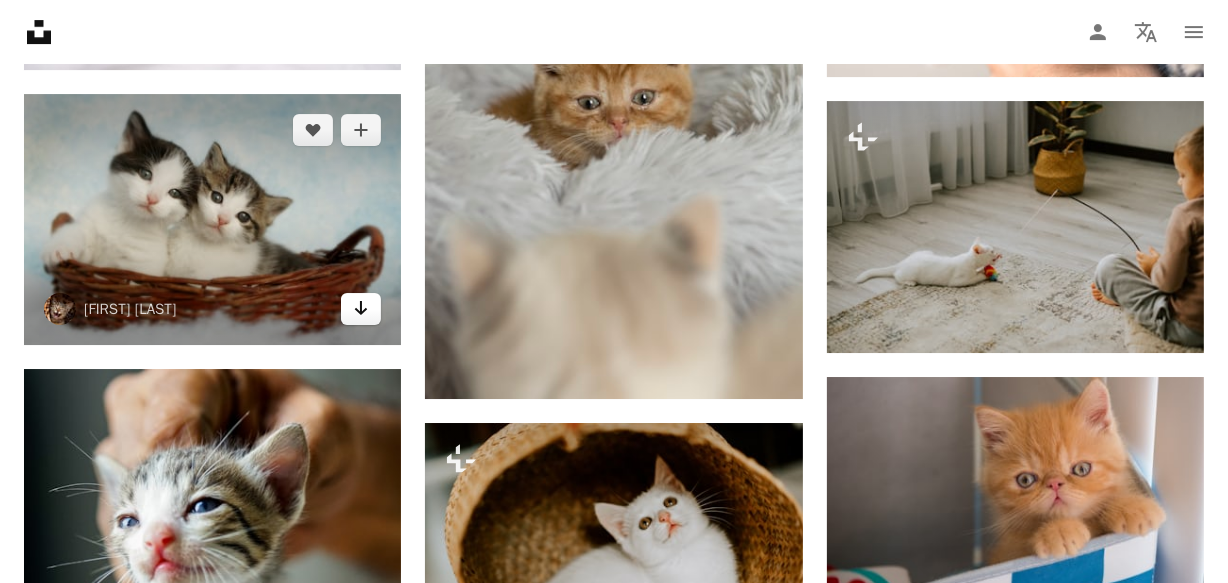 click on "Arrow pointing down" 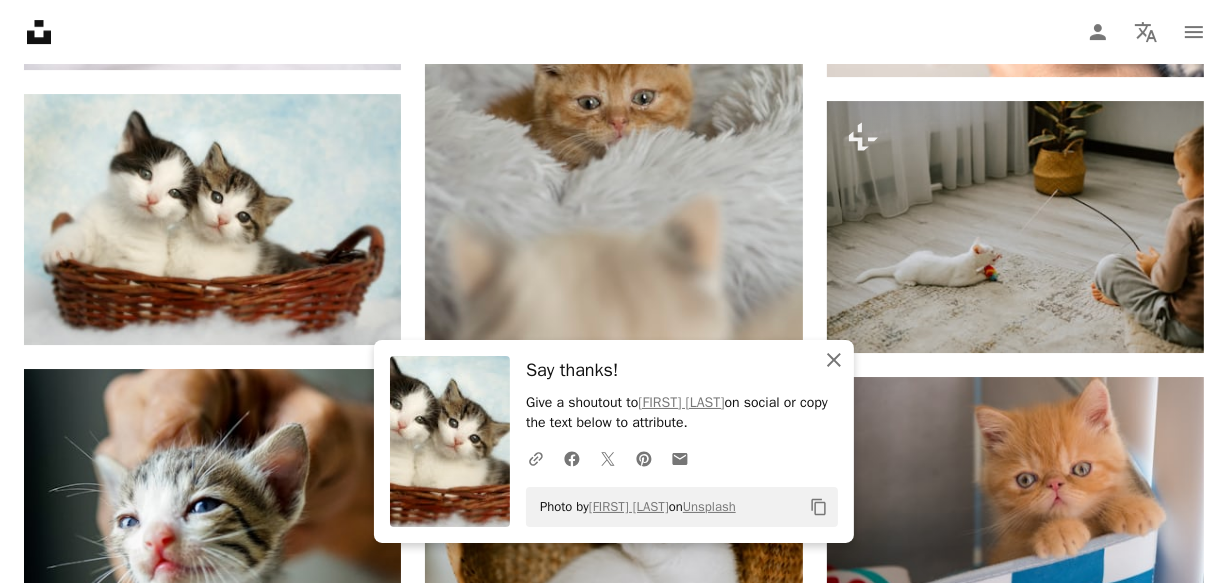 click on "An X shape" 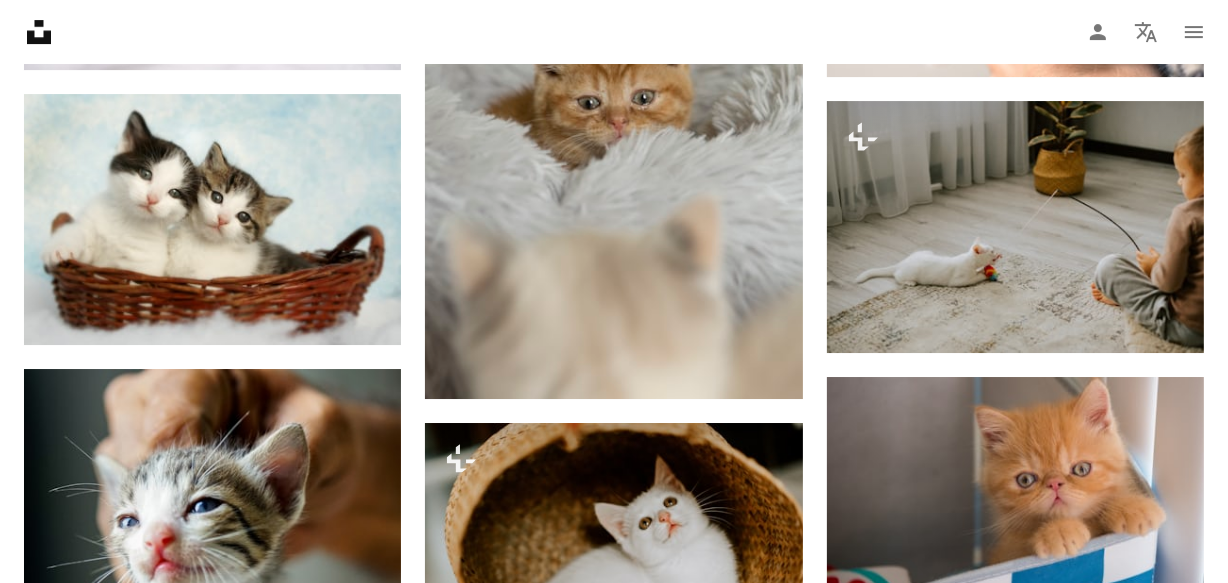 scroll, scrollTop: 32640, scrollLeft: 0, axis: vertical 